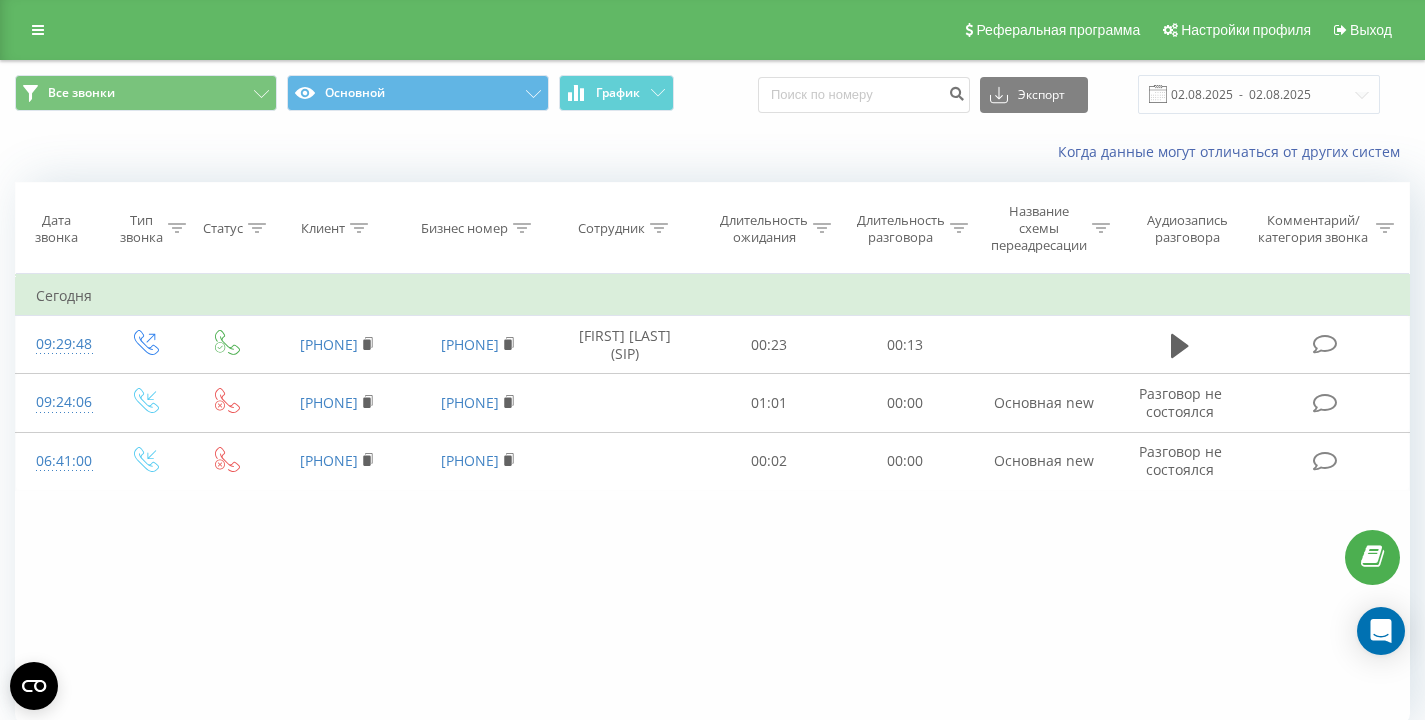 scroll, scrollTop: 0, scrollLeft: 0, axis: both 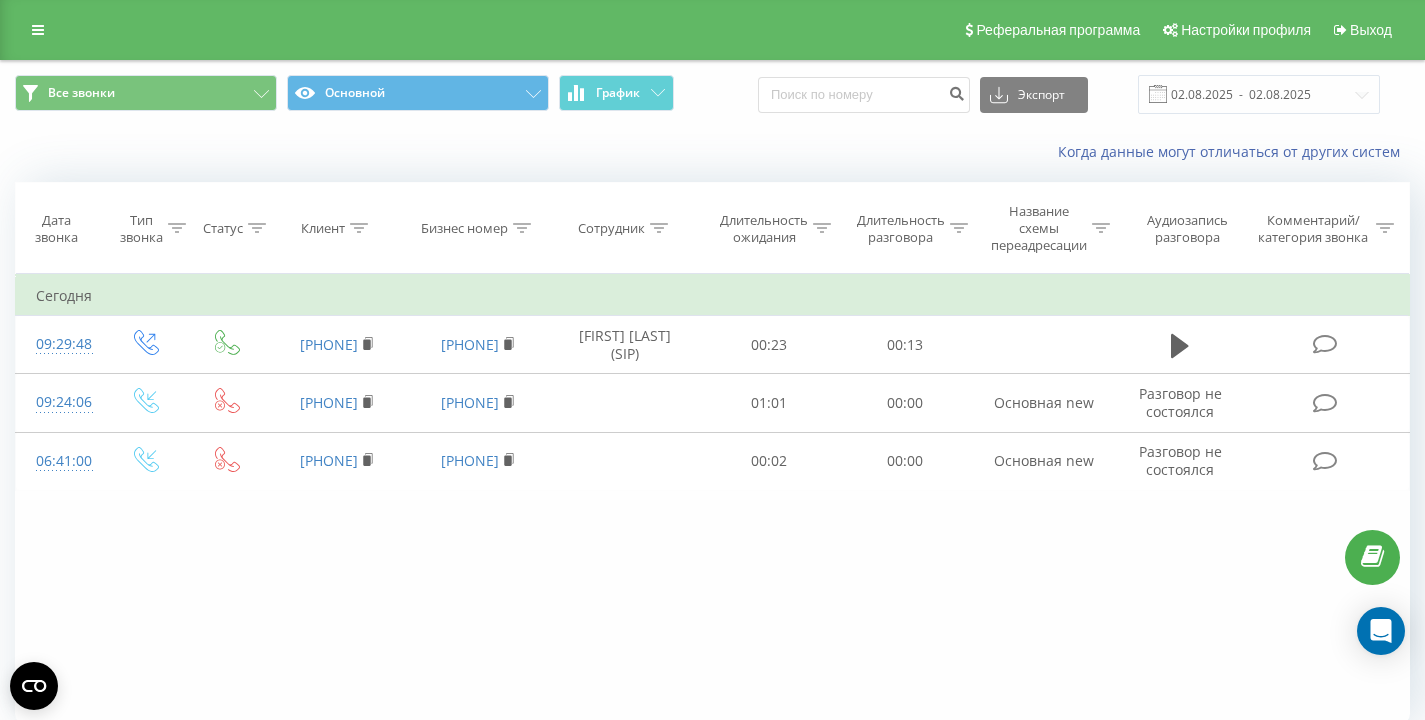 click on "Когда данные могут отличаться от других систем" at bounding box center (979, 152) 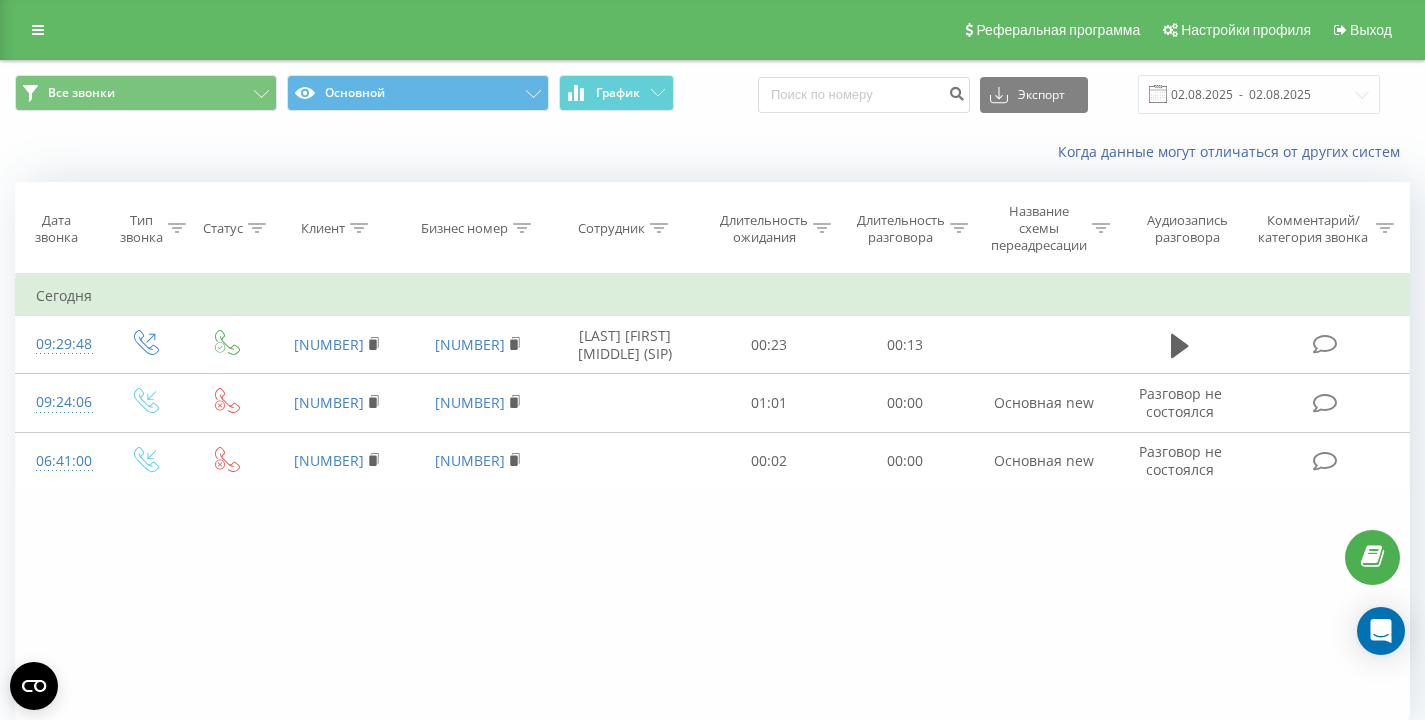 scroll, scrollTop: 0, scrollLeft: 0, axis: both 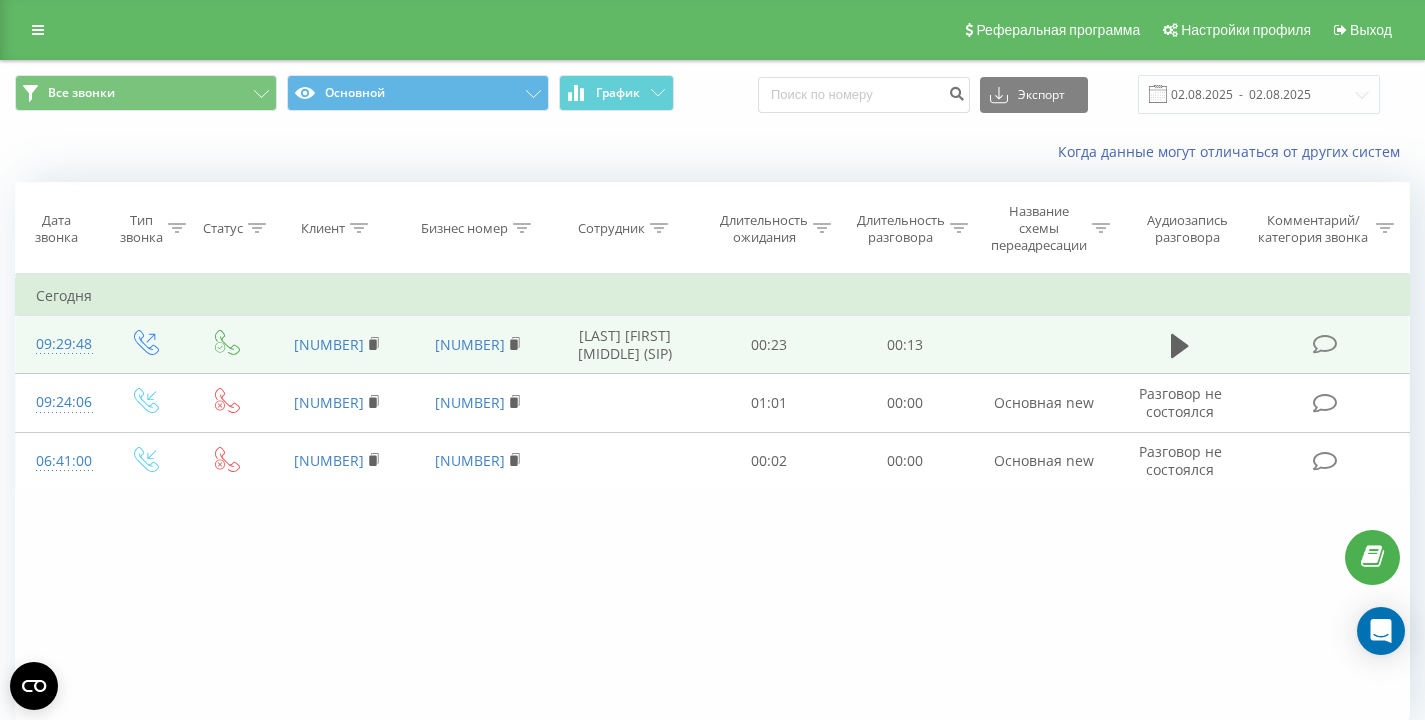 click at bounding box center [1180, 345] 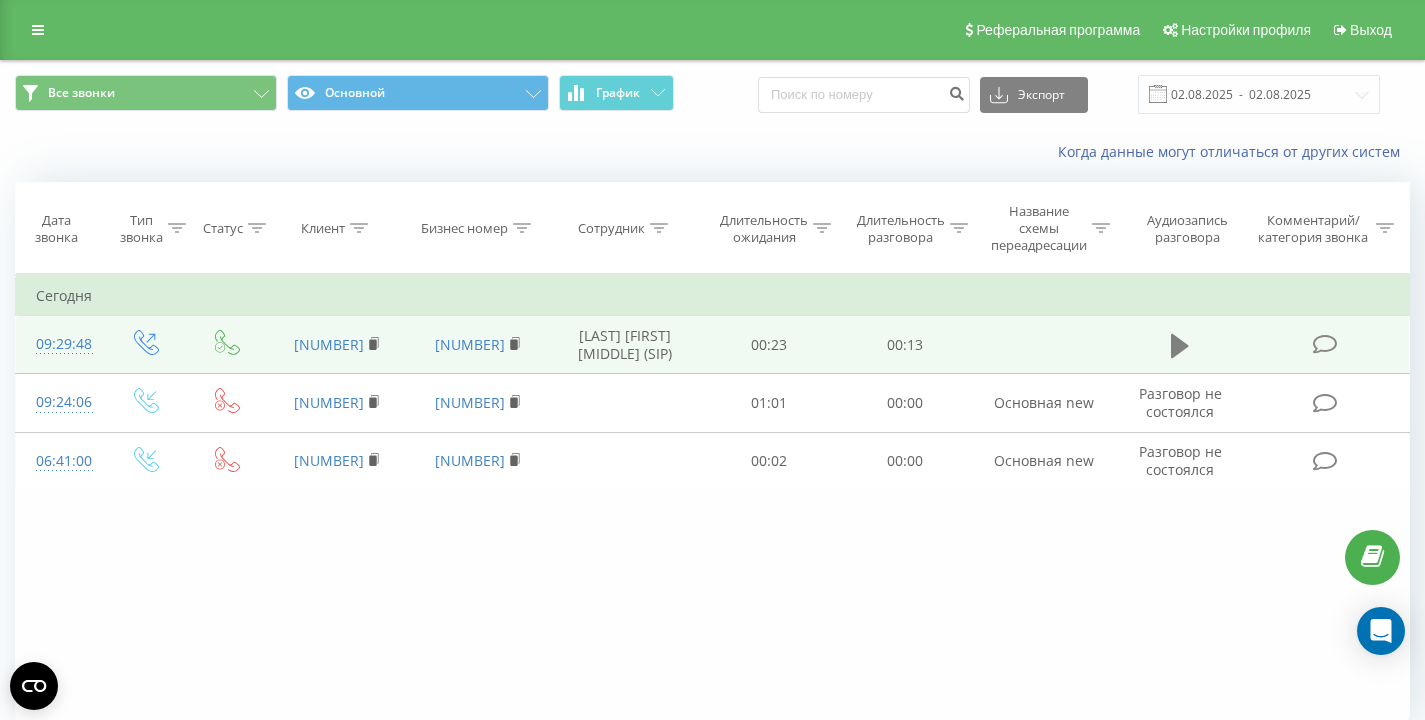 click 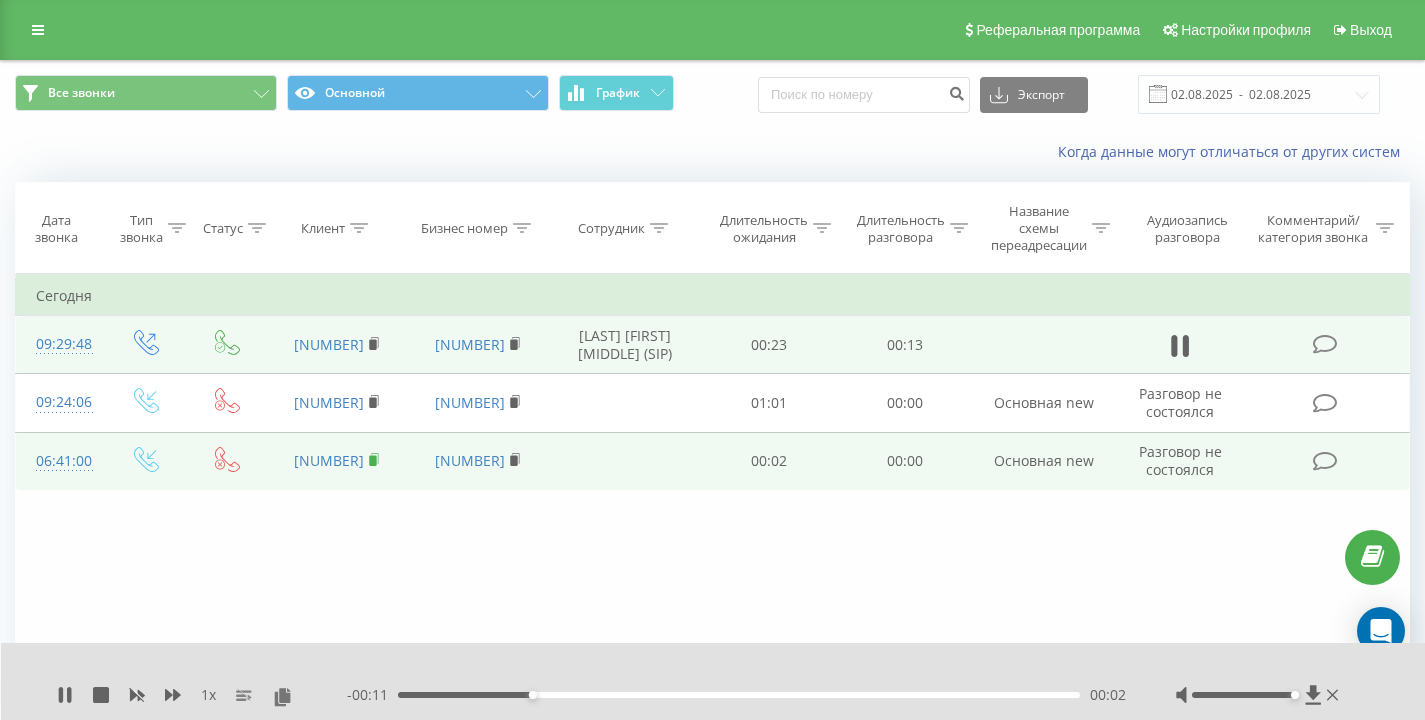click 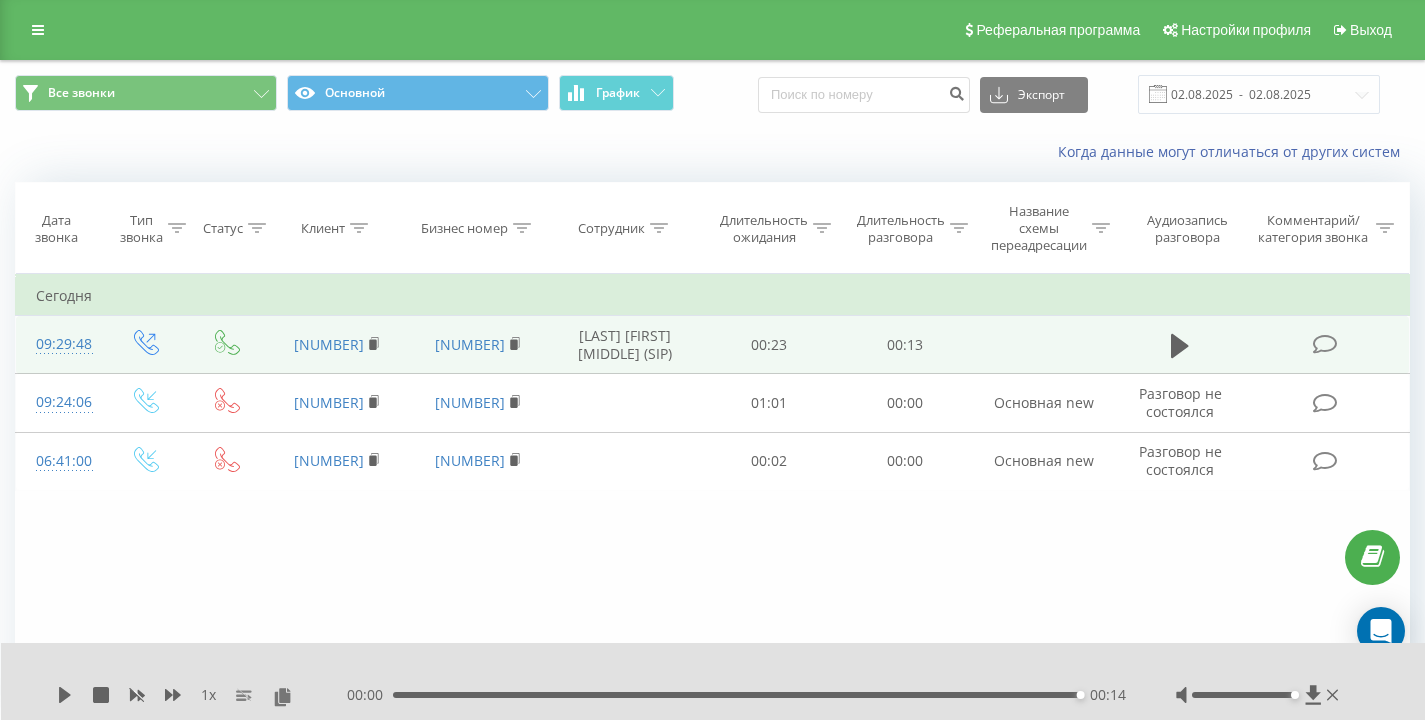 click on "Когда данные могут отличаться от других систем" at bounding box center (979, 152) 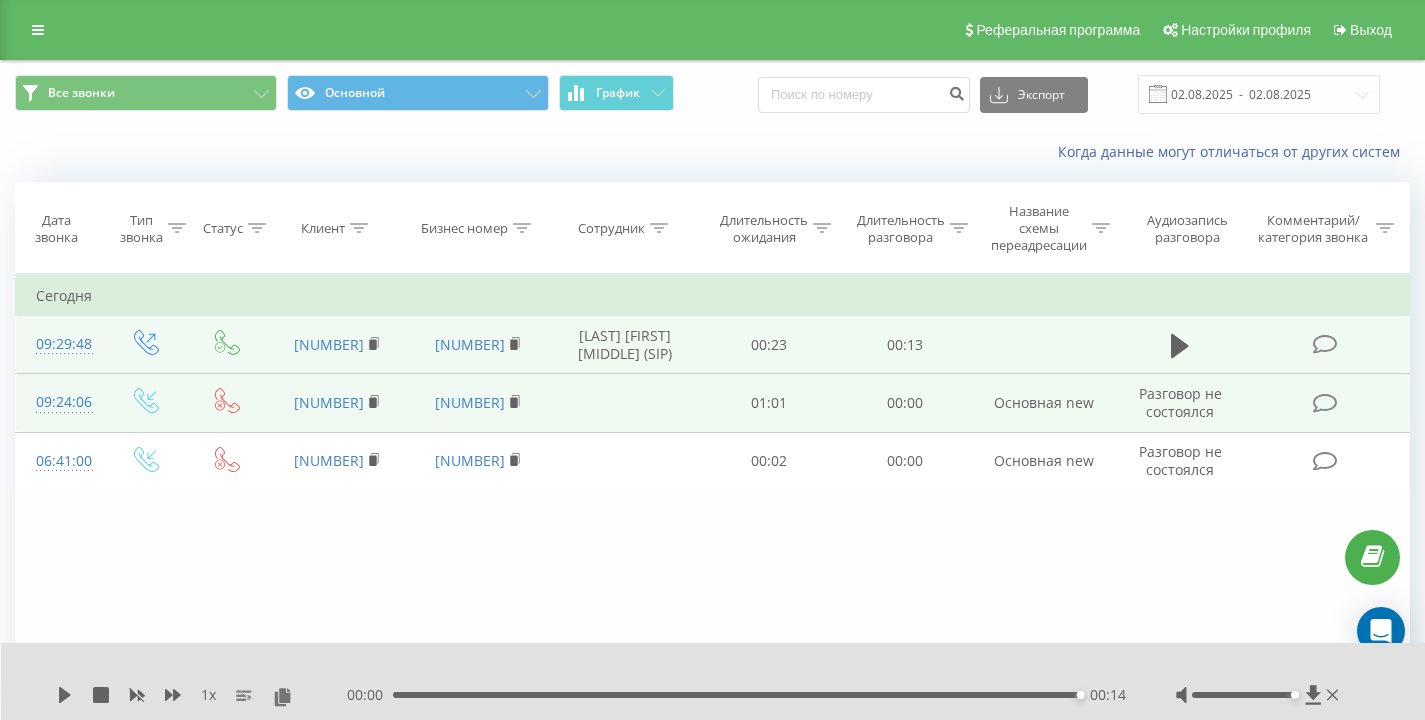 drag, startPoint x: 399, startPoint y: 407, endPoint x: 277, endPoint y: 413, distance: 122.14745 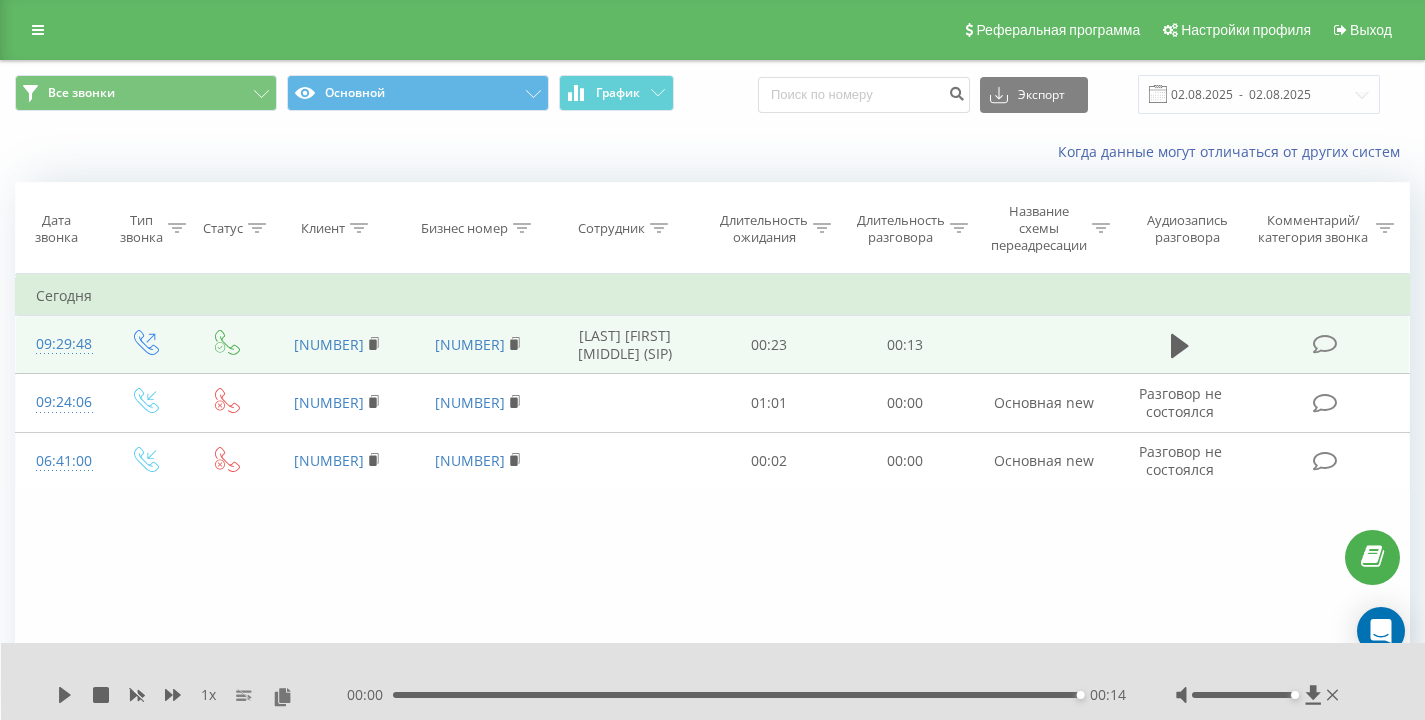 click on "Фильтровать по условию Равно Введите значение Отмена OK Фильтровать по условию Равно Введите значение Отмена OK Фильтровать по условию Содержит Отмена OK Фильтровать по условию Содержит Отмена OK Фильтровать по условию Содержит Отмена OK Фильтровать по условию Равно Отмена OK Фильтровать по условию Равно Отмена OK Фильтровать по условию Содержит Отмена OK Фильтровать по условию Равно Введите значение Отмена OK Сегодня  09:29:48         359895389178 359875313201  Семерунний Дмитрий Андреевич (SIP) 00:23 00:13  09:24:06         359884094182 359875419650 01:01 00:00 Основная new Разговор не состоялся  06:41:00         00:02" at bounding box center (712, 499) 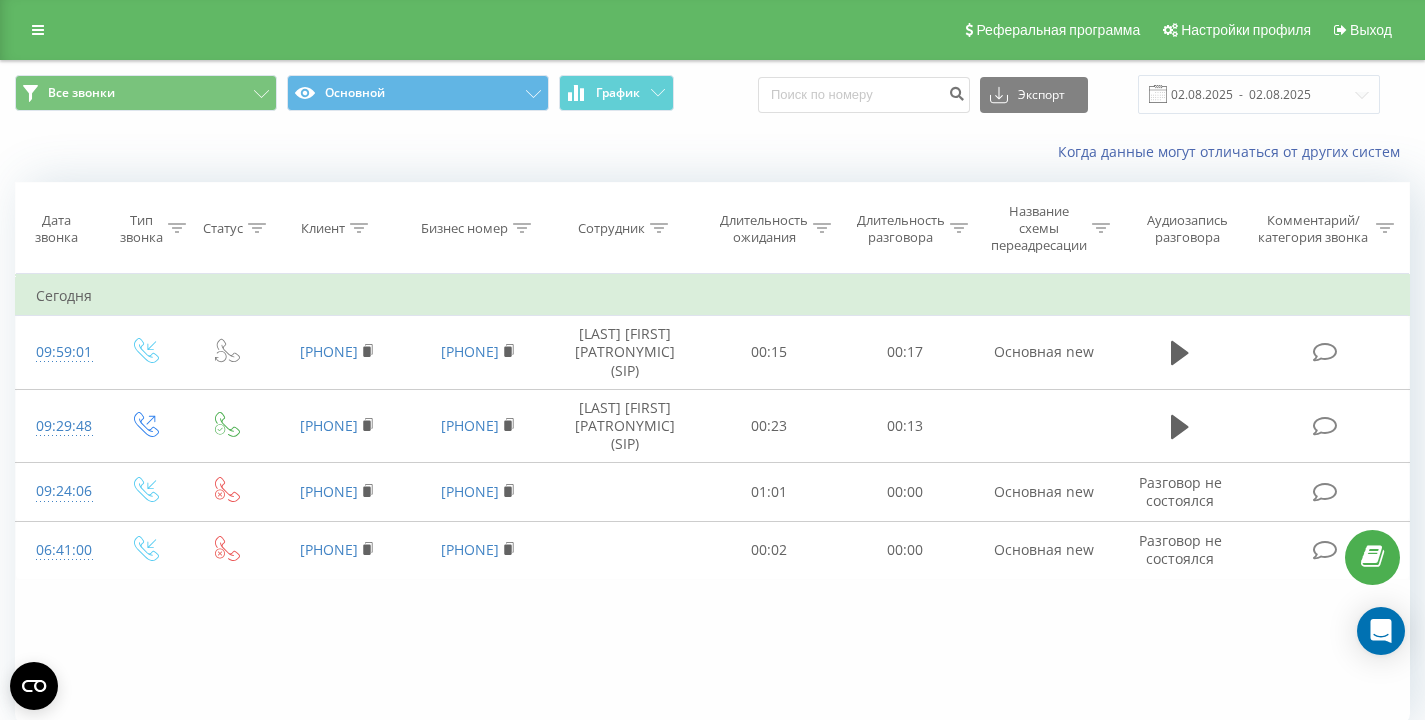 scroll, scrollTop: 0, scrollLeft: 0, axis: both 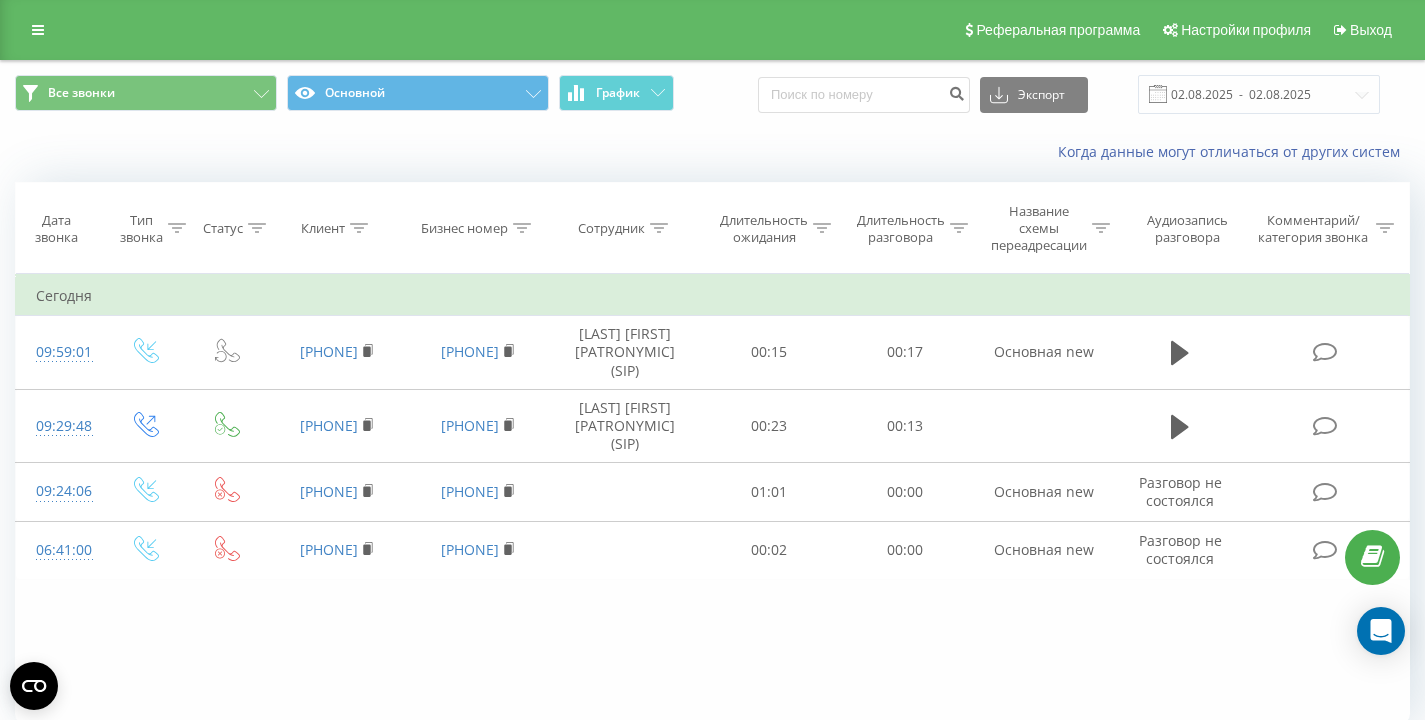 click on "Когда данные могут отличаться от других систем" at bounding box center [712, 152] 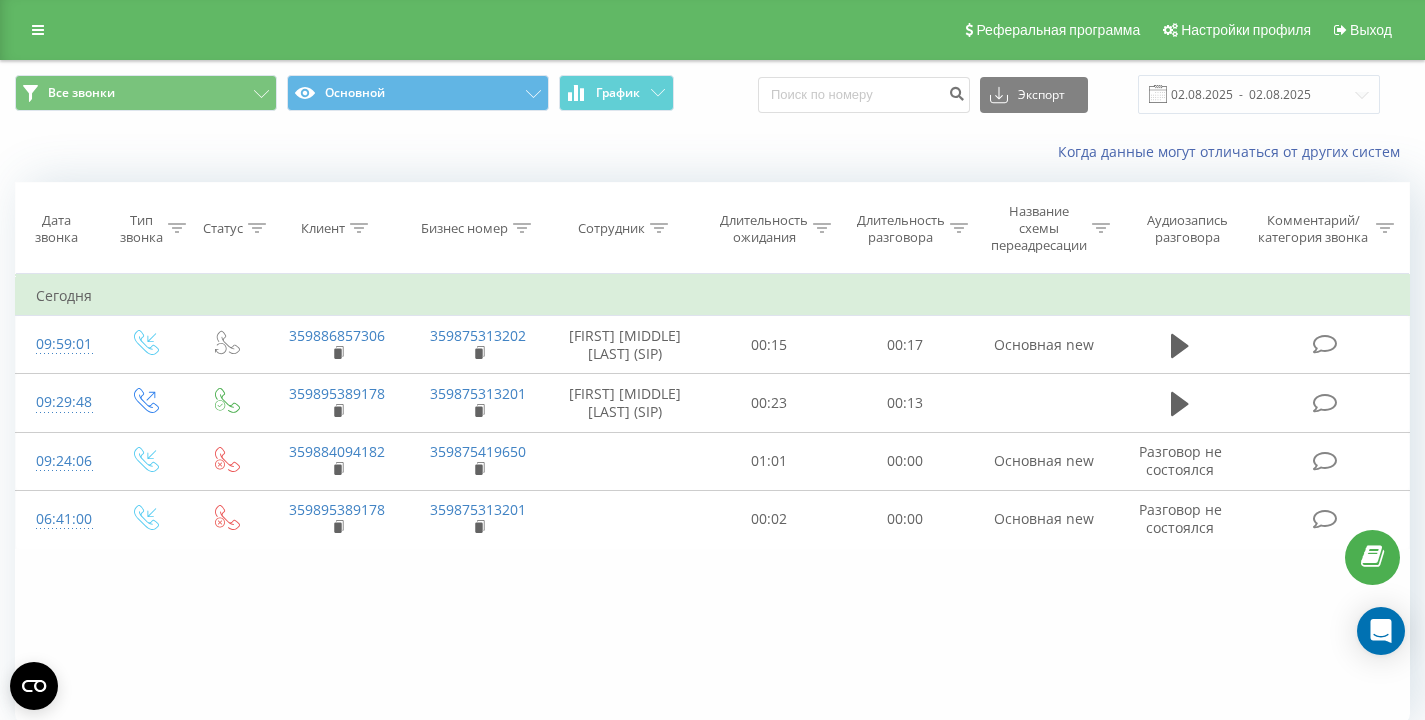 scroll, scrollTop: 0, scrollLeft: 0, axis: both 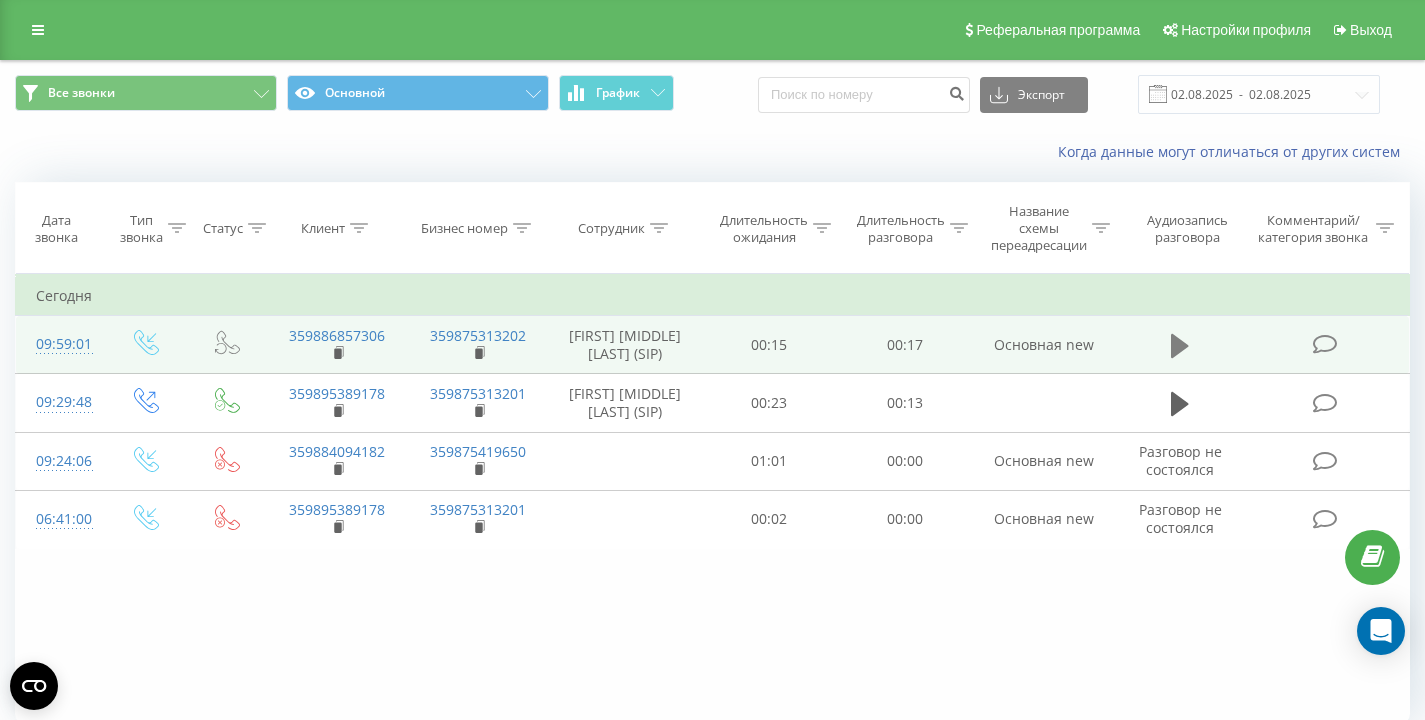click 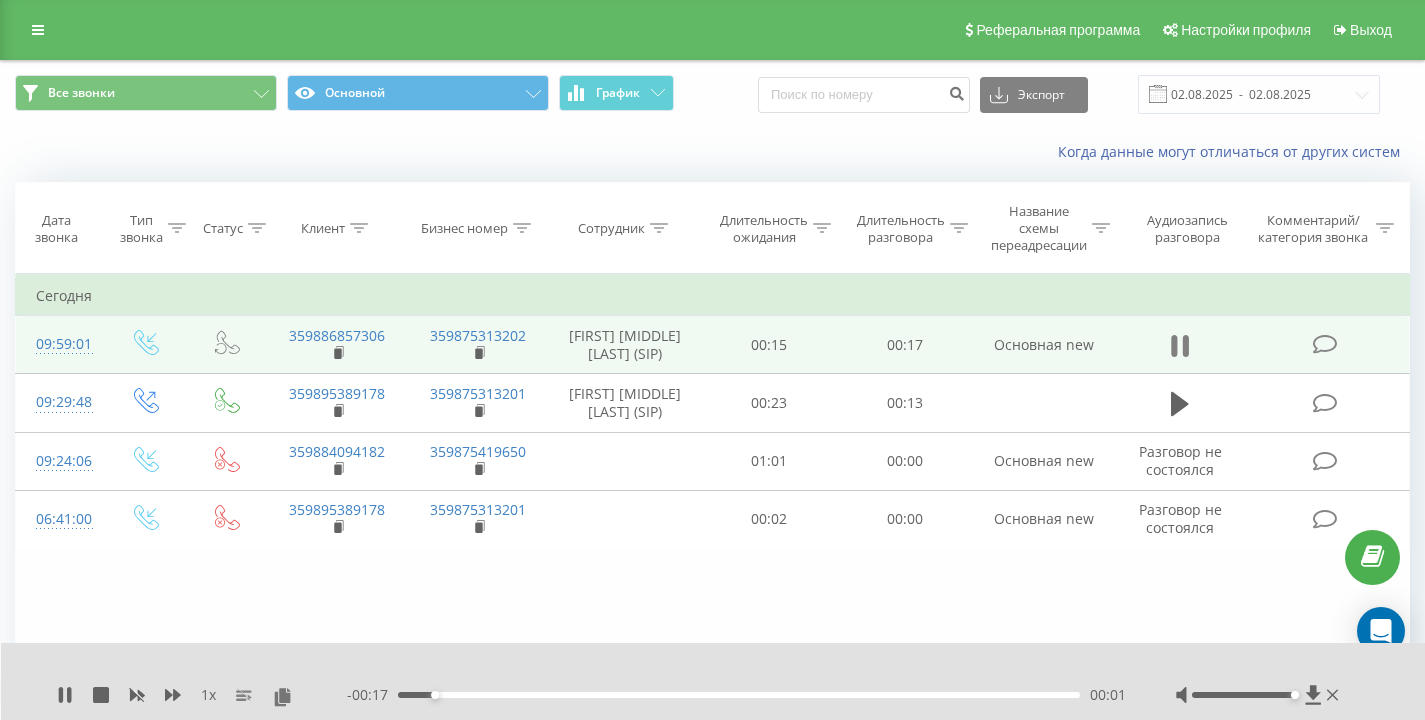 click 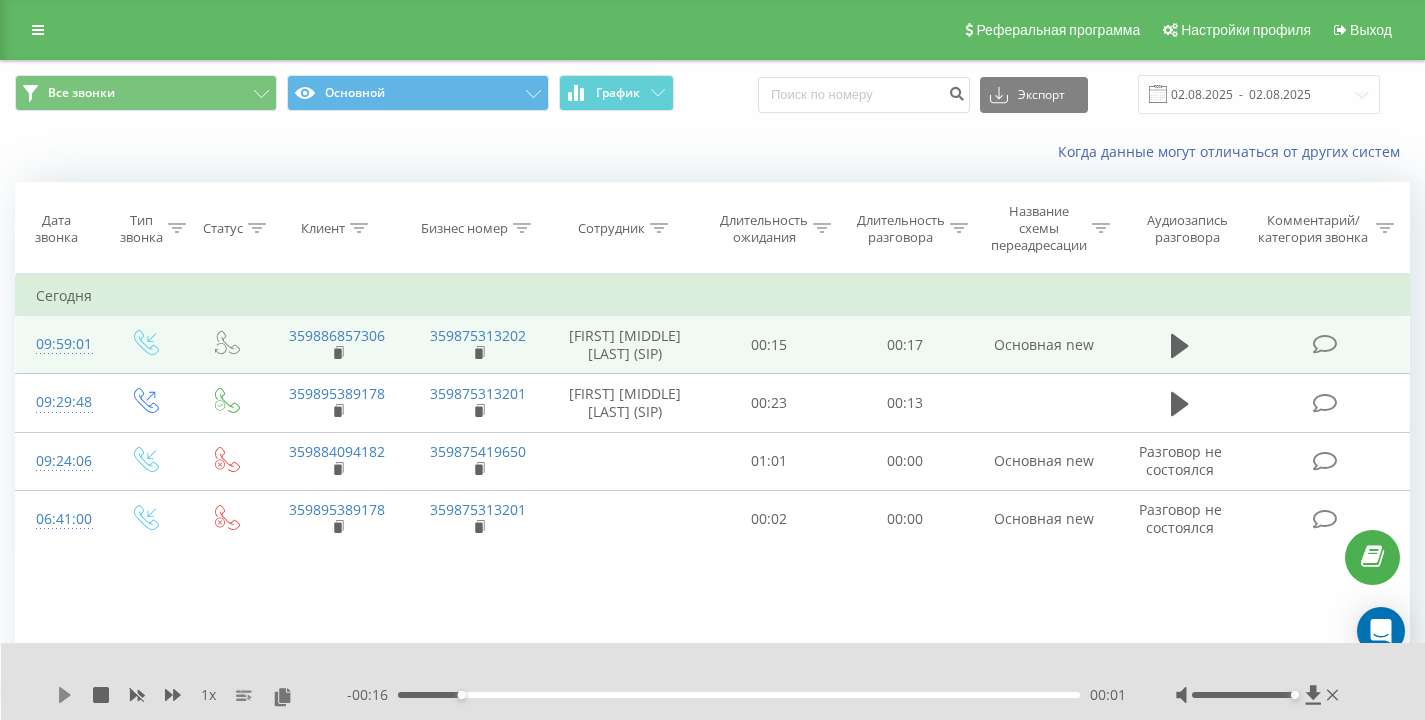 click 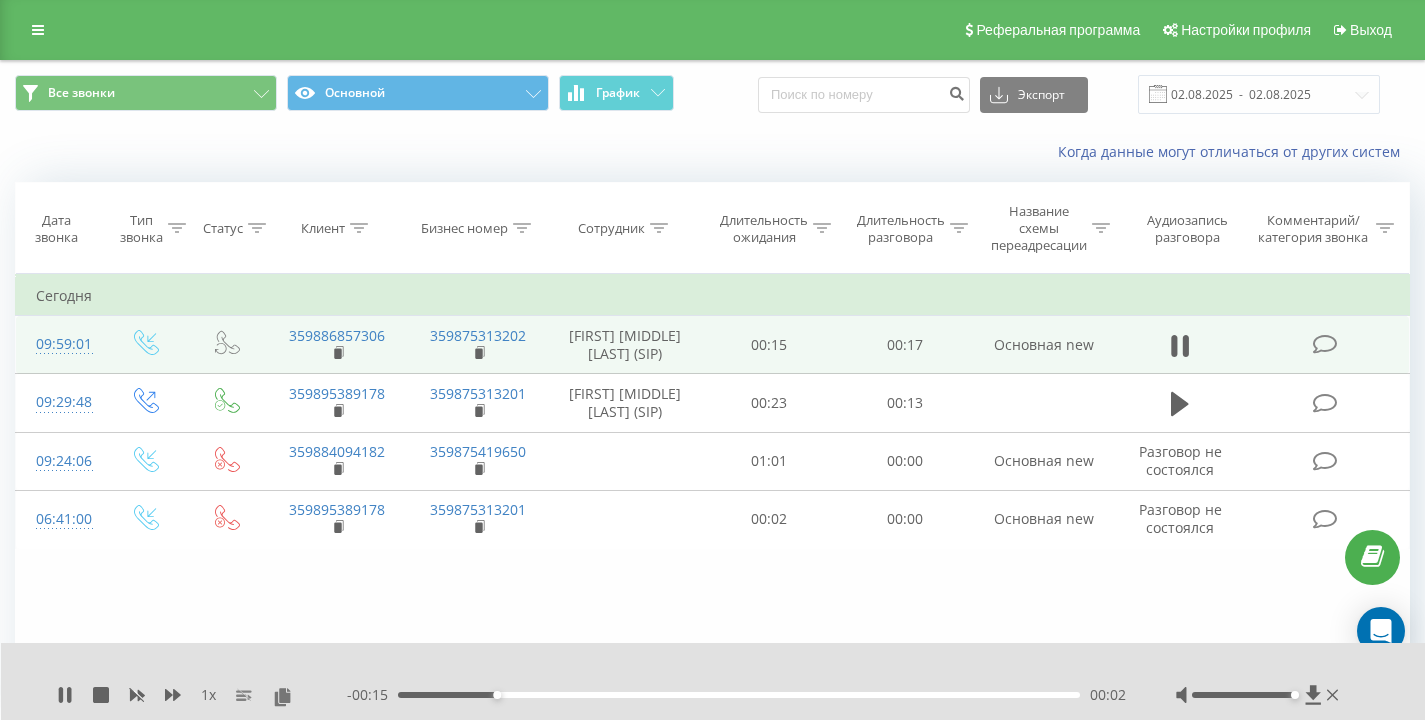 click on "Когда данные могут отличаться от других систем" at bounding box center [712, 152] 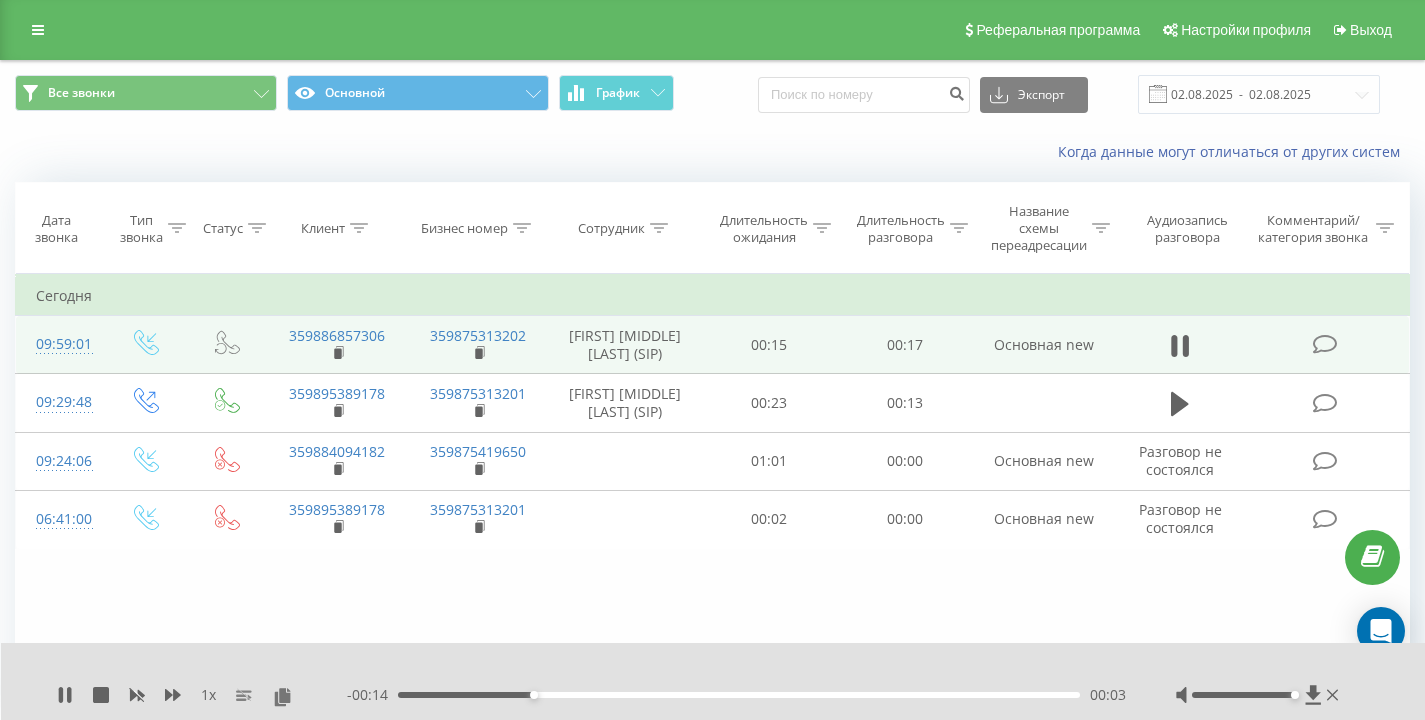 click on "Когда данные могут отличаться от других систем" at bounding box center (712, 152) 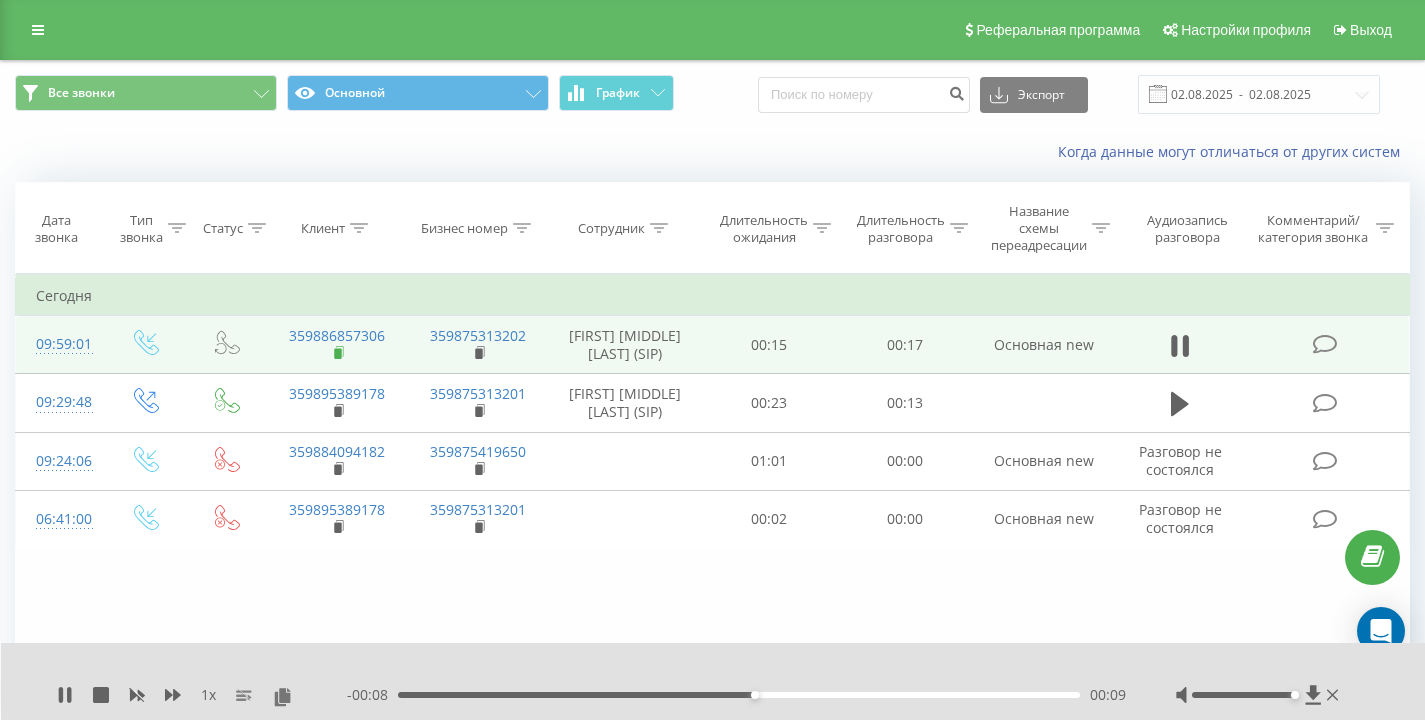 click 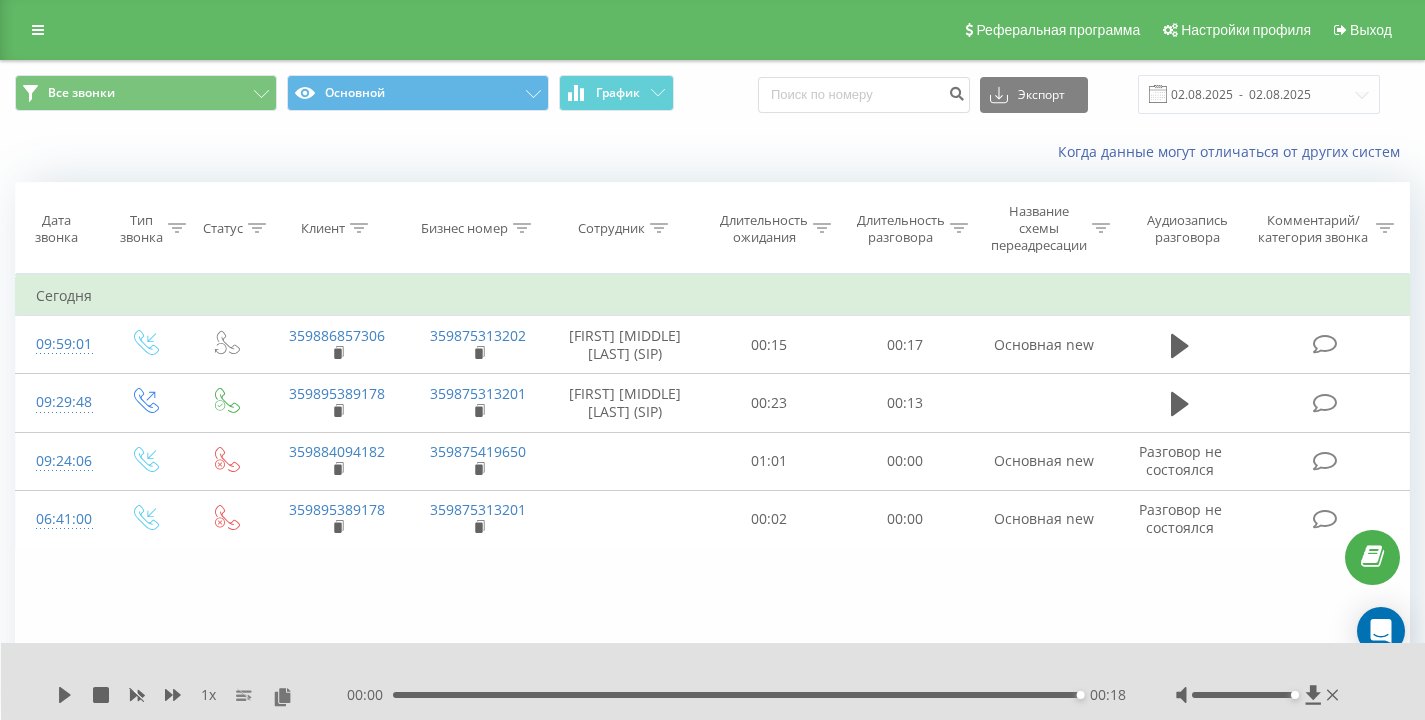 click on "Когда данные могут отличаться от других систем" at bounding box center [979, 152] 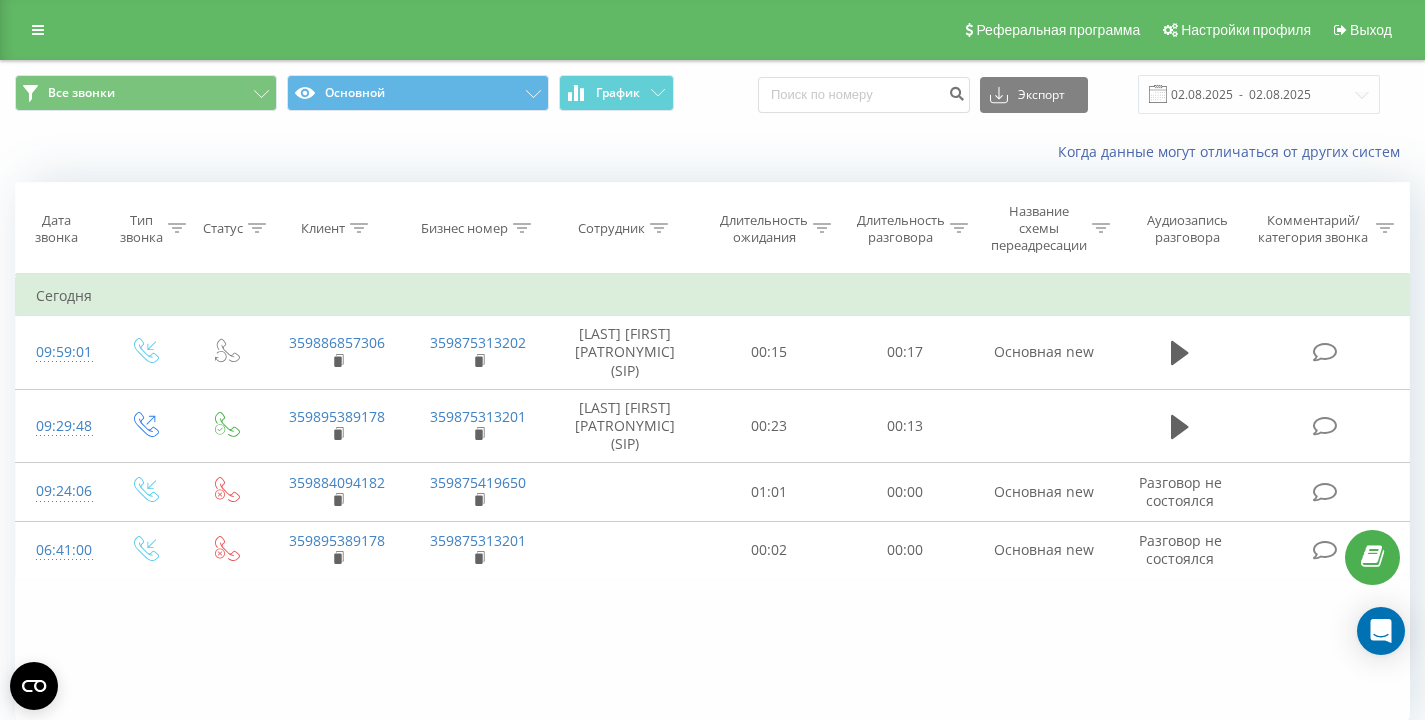scroll, scrollTop: 0, scrollLeft: 0, axis: both 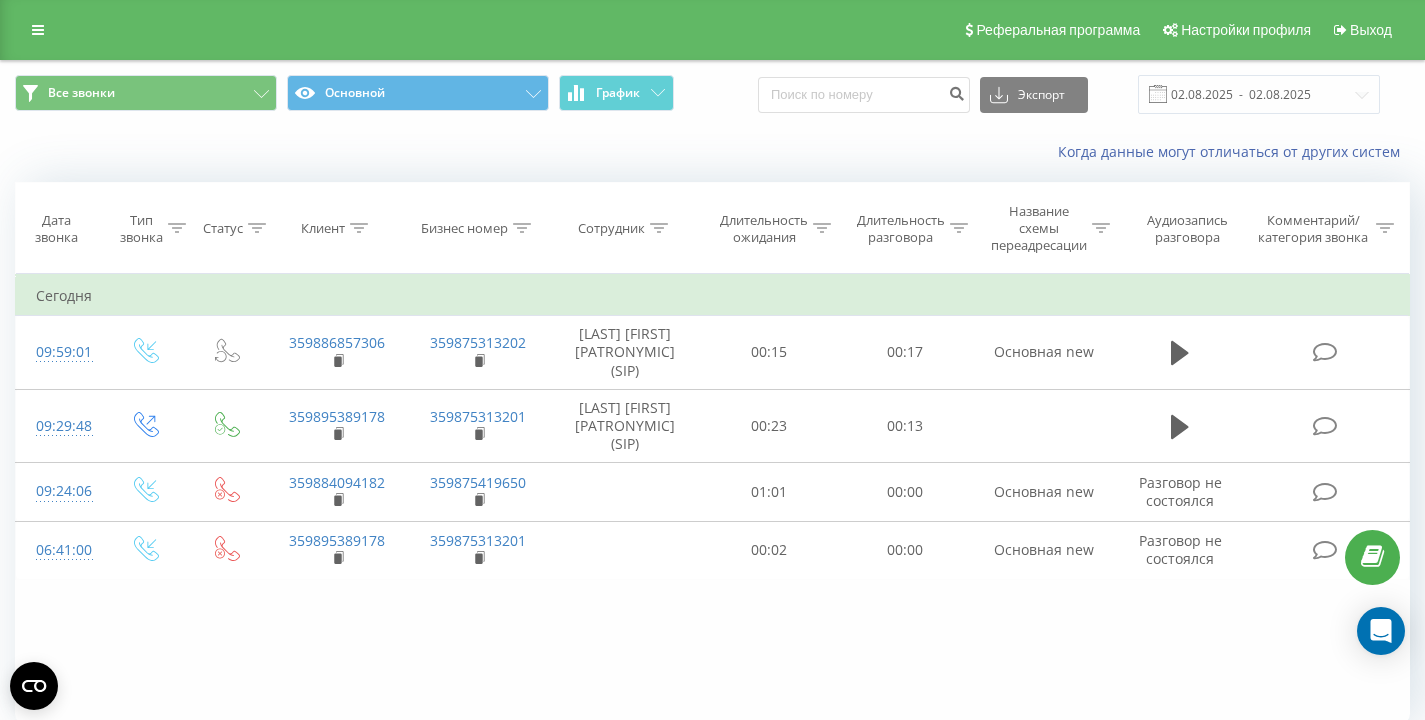 click on "Все звонки Основной График Экспорт .csv .xls .xlsx 02.08.2025  -  02.08.2025" at bounding box center [712, 94] 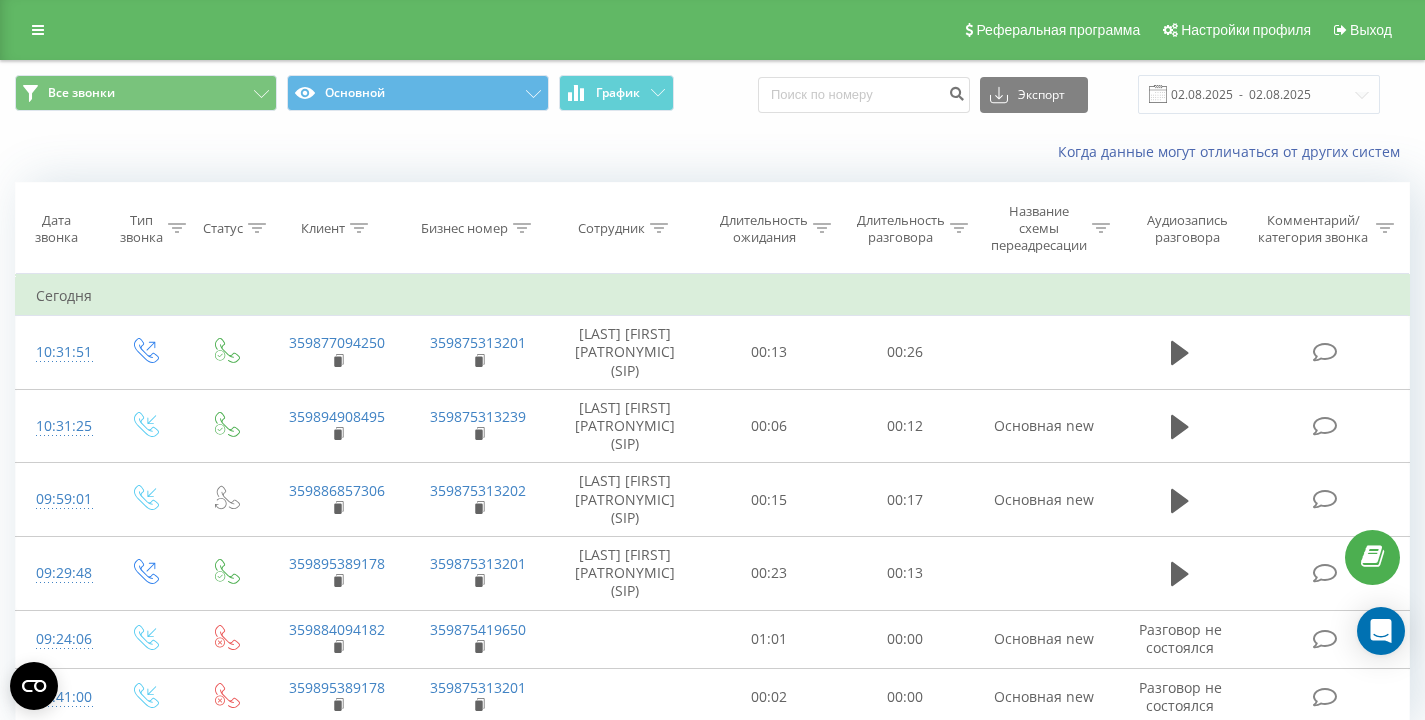 scroll, scrollTop: 0, scrollLeft: 0, axis: both 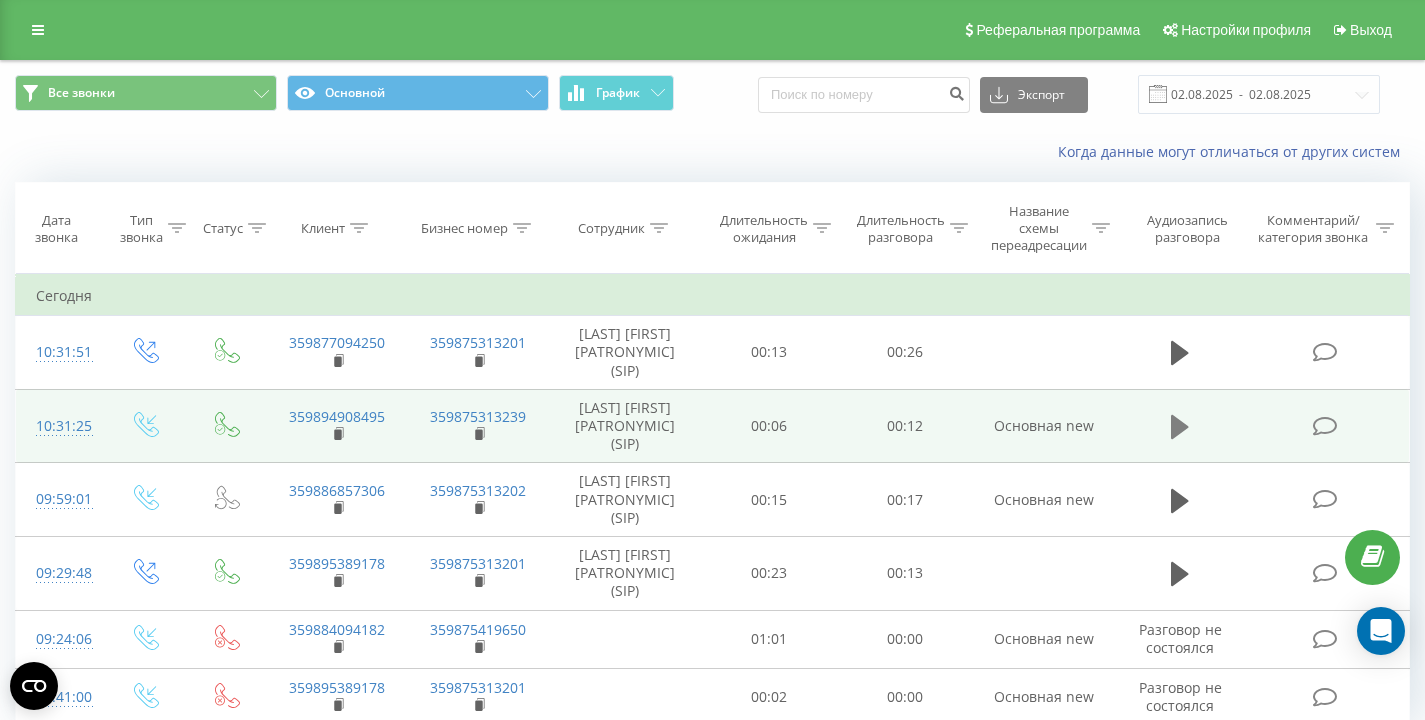 click 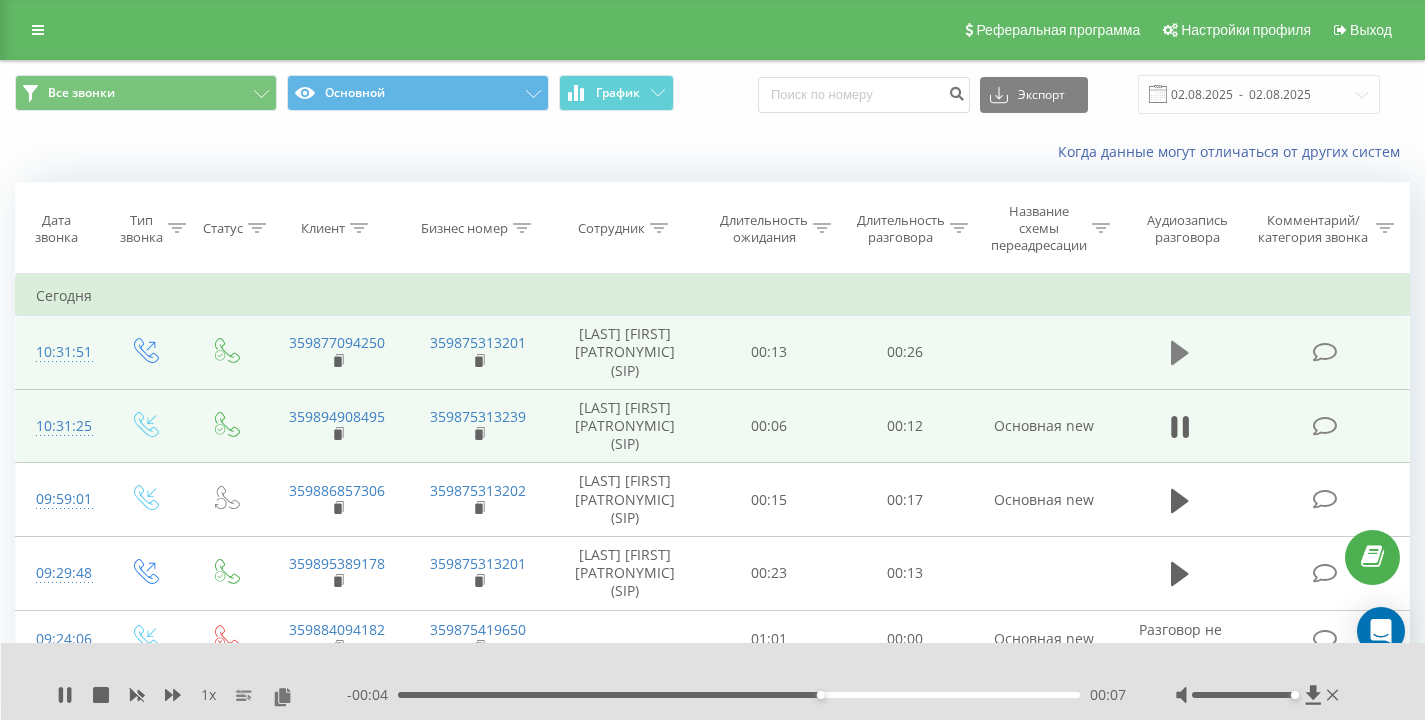 click 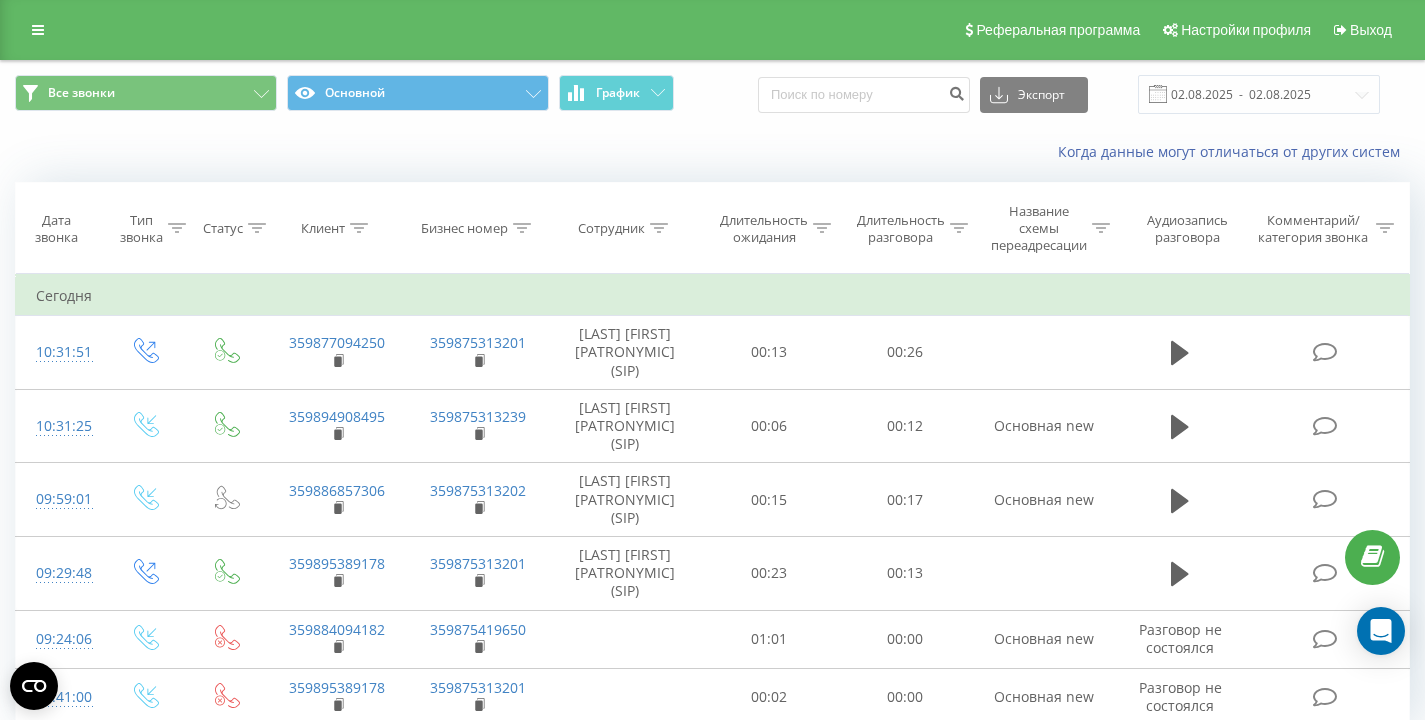 scroll, scrollTop: 0, scrollLeft: 0, axis: both 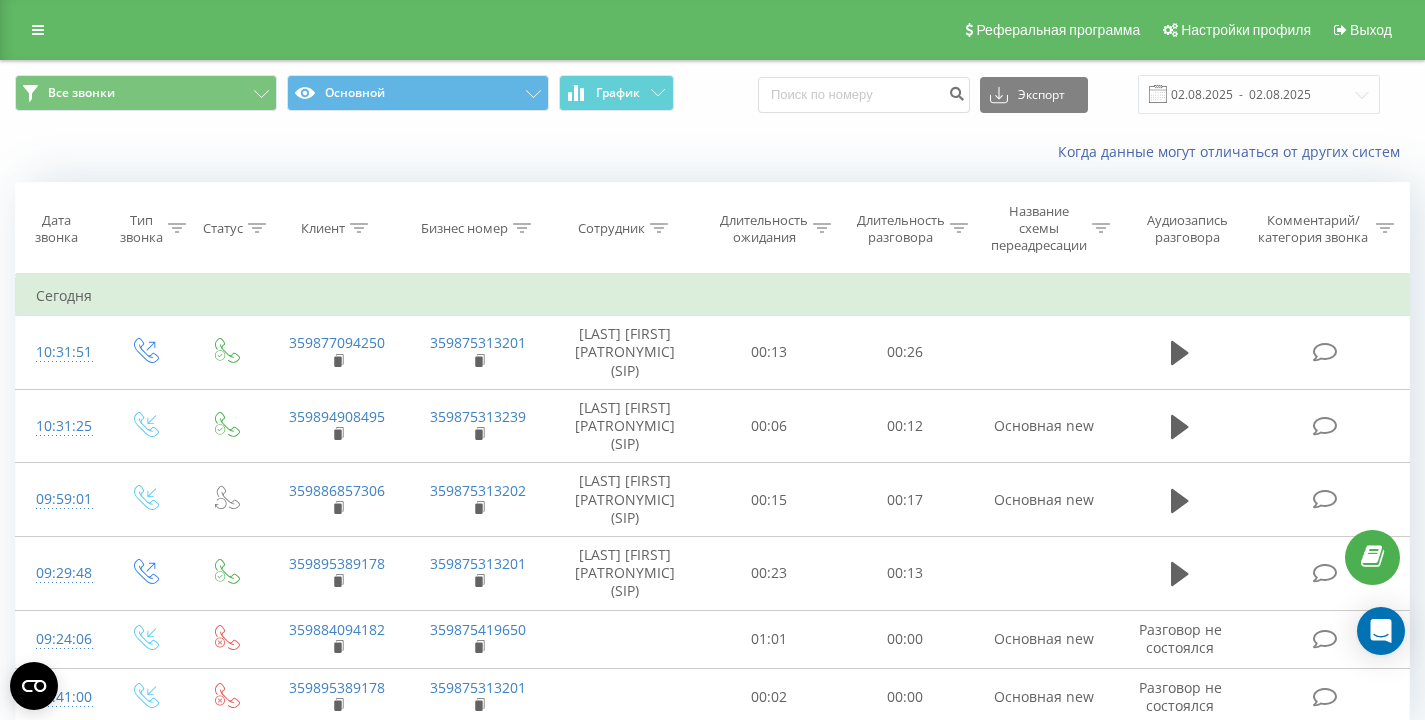 click on "Все звонки Основной График Экспорт .csv .xls .xlsx 02.08.2025  -  02.08.2025" at bounding box center (712, 94) 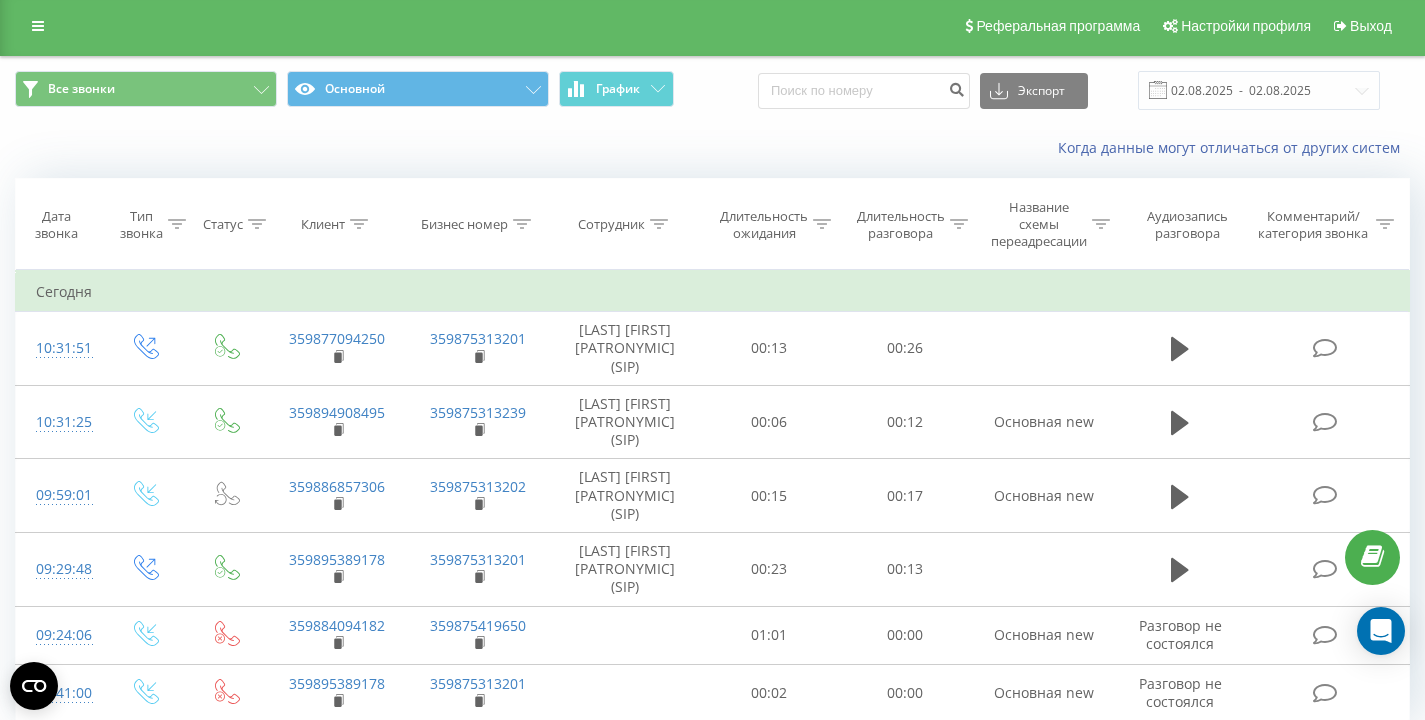 scroll, scrollTop: 0, scrollLeft: 0, axis: both 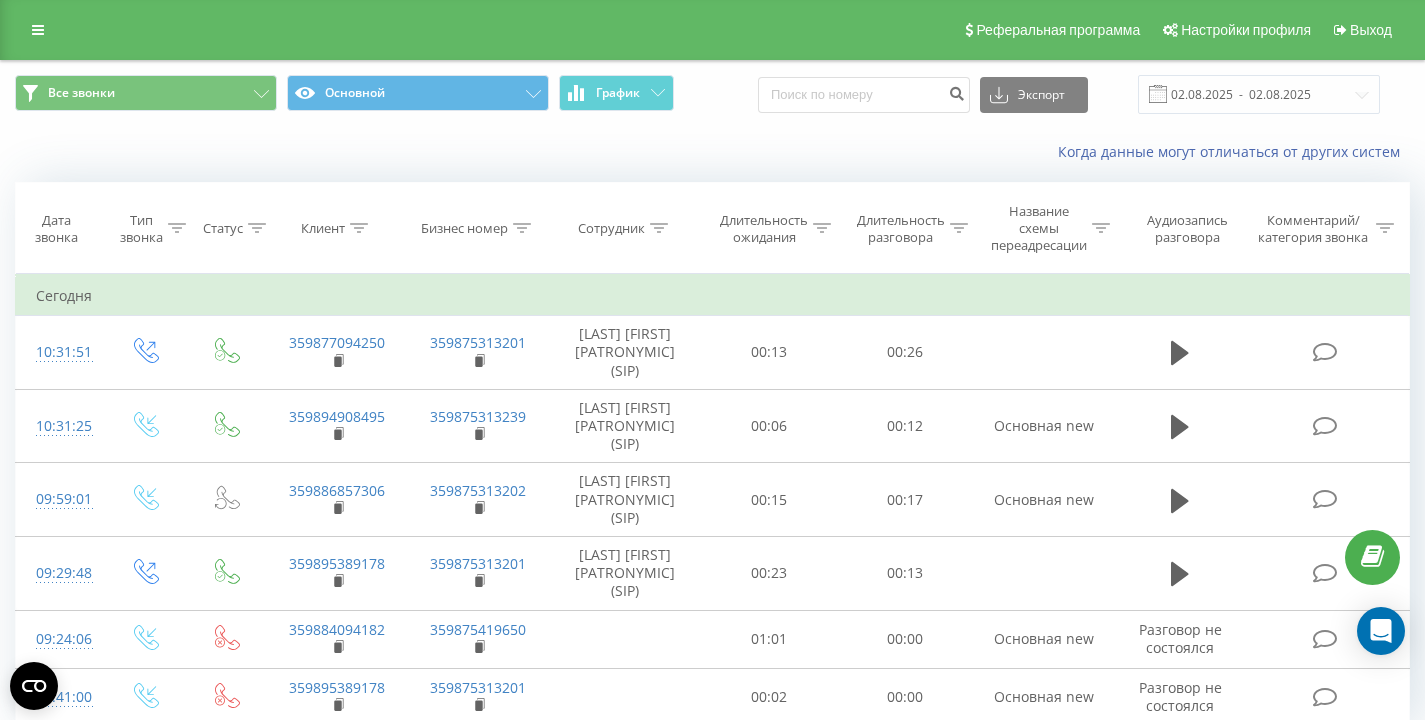 click on "Когда данные могут отличаться от других систем" at bounding box center (712, 152) 